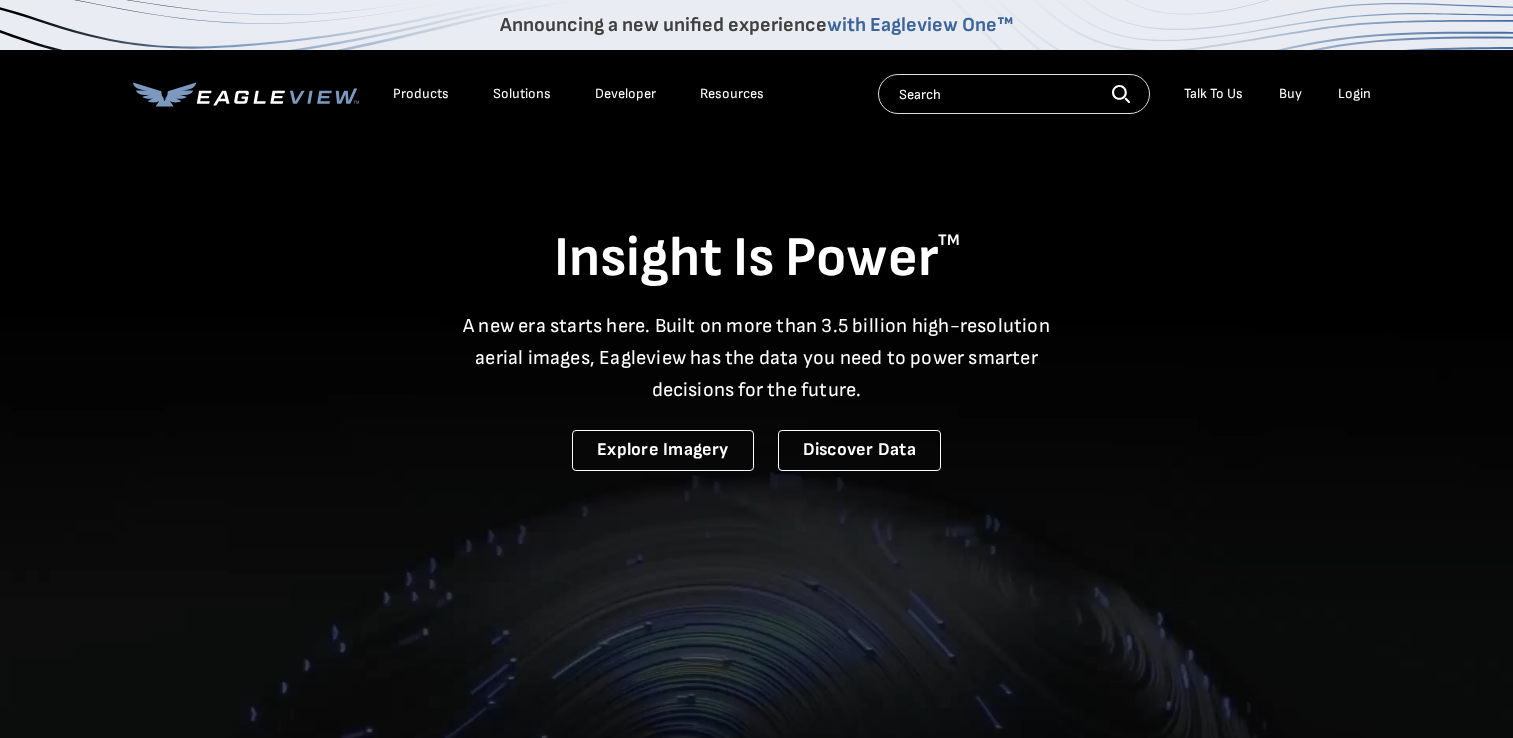 scroll, scrollTop: 0, scrollLeft: 0, axis: both 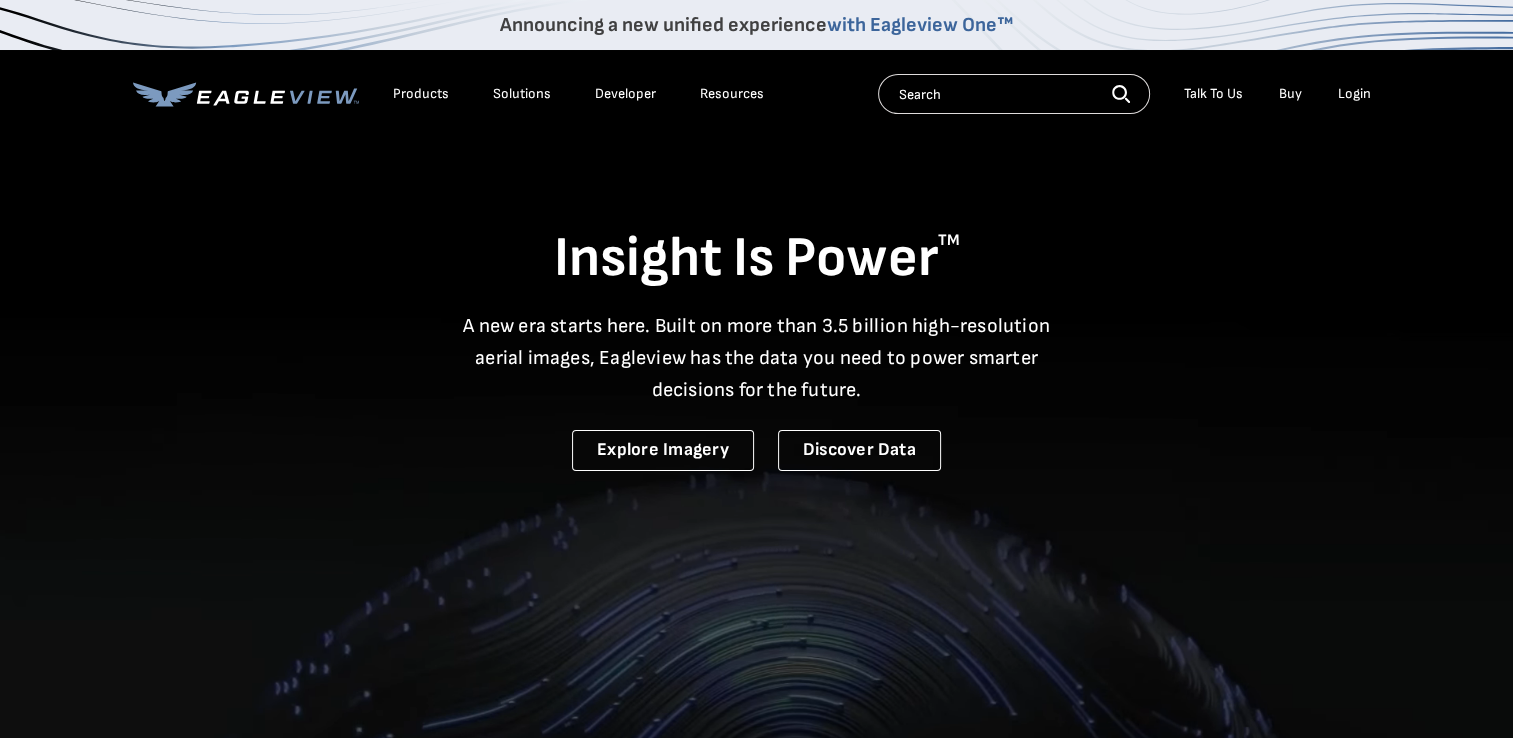 click on "Login" at bounding box center [1354, 94] 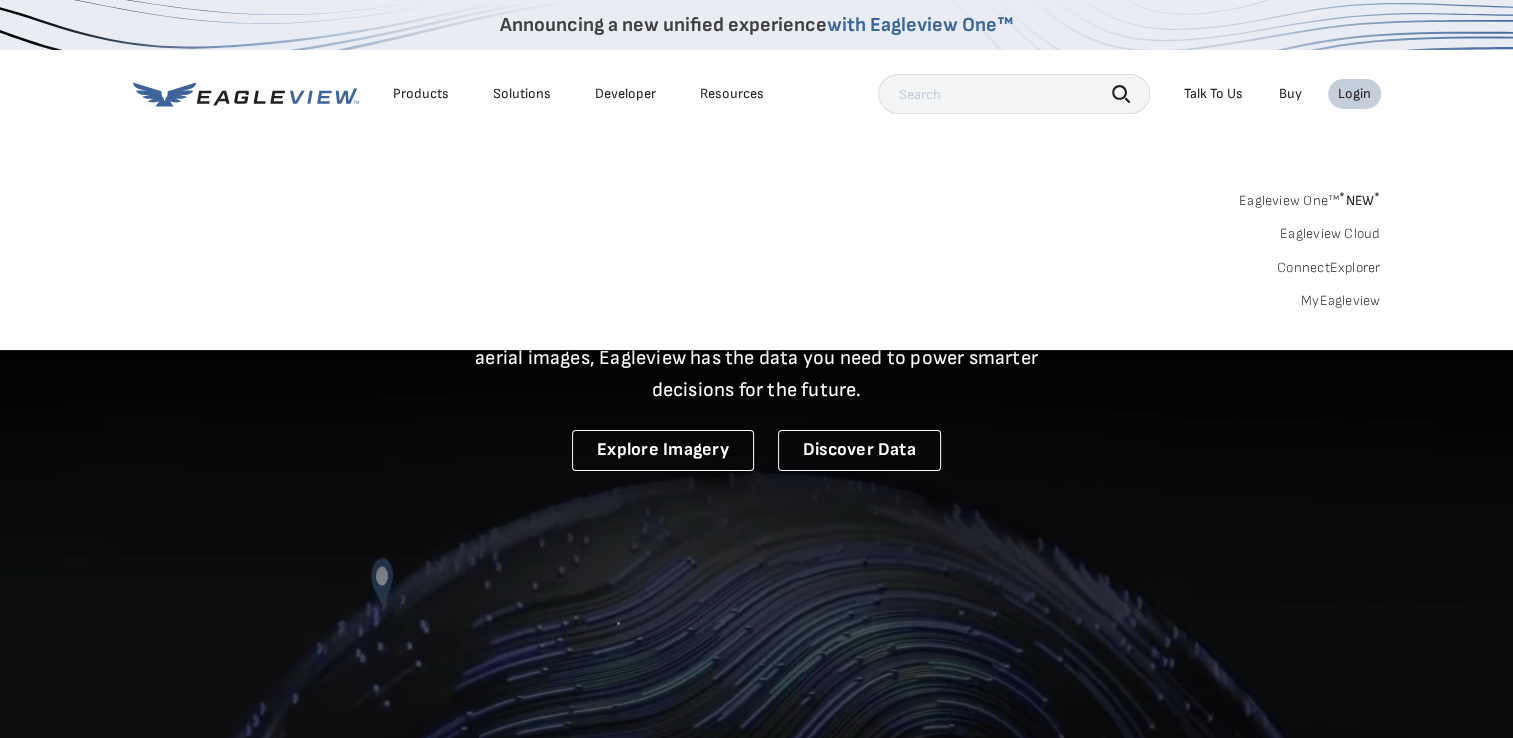 click on "MyEagleview" at bounding box center (1341, 301) 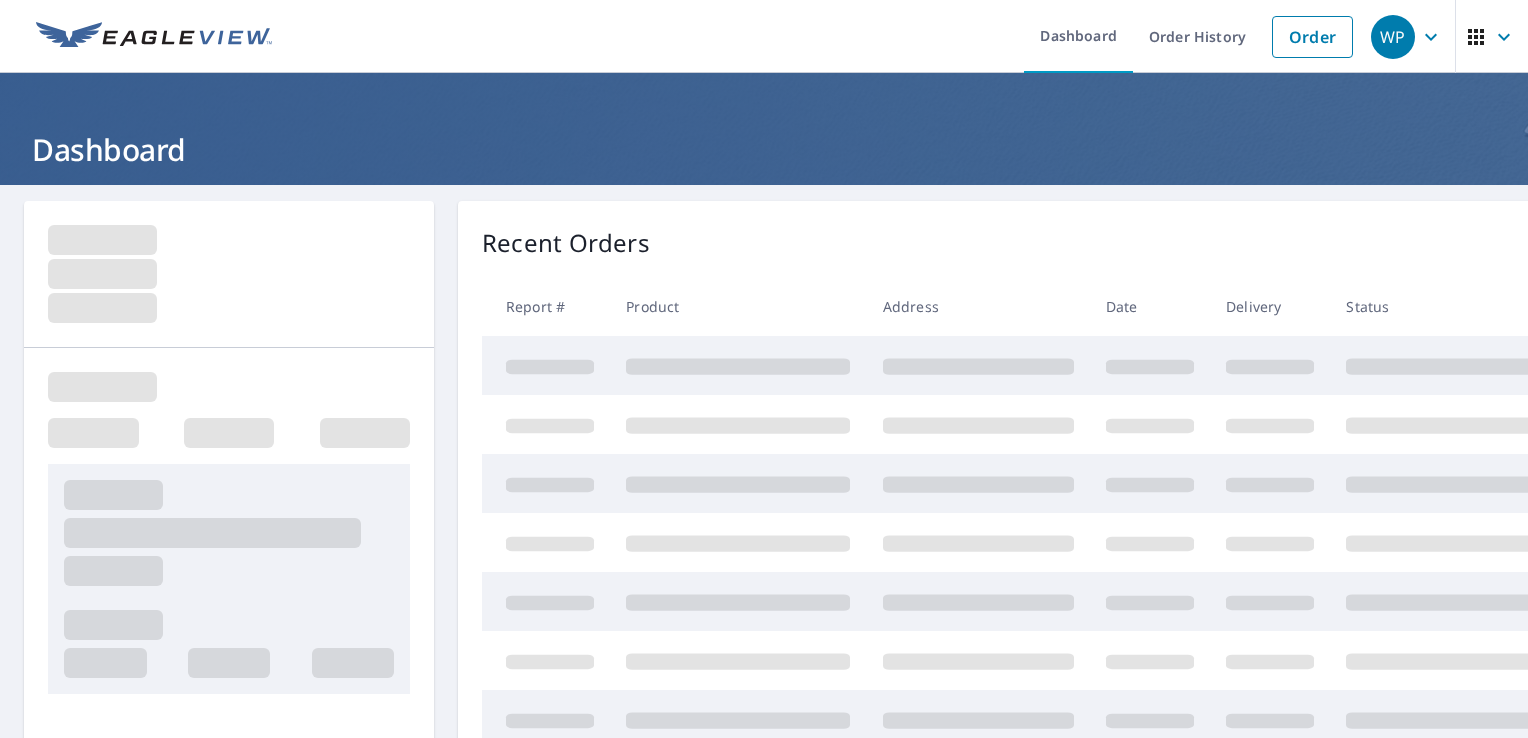 scroll, scrollTop: 0, scrollLeft: 0, axis: both 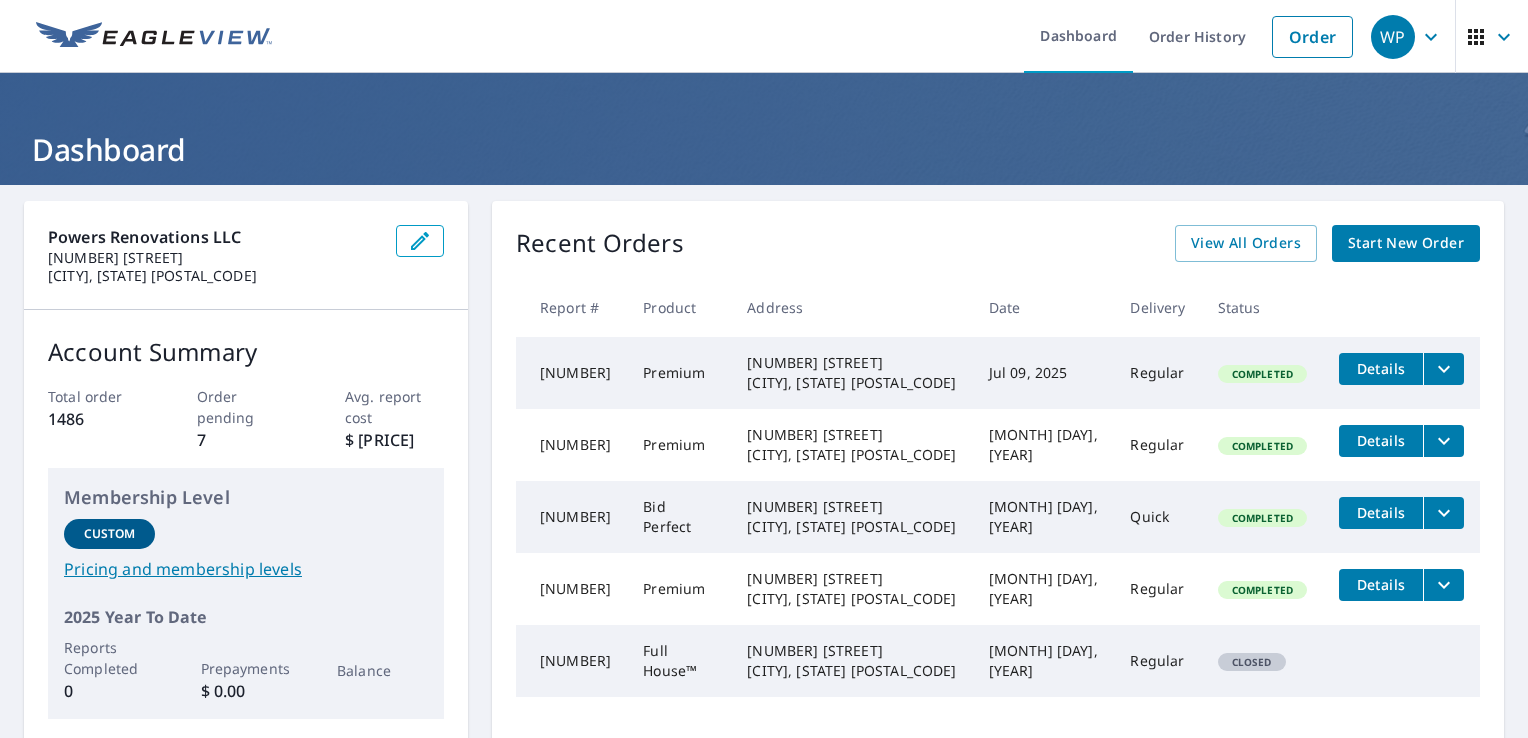 click at bounding box center [1444, 440] 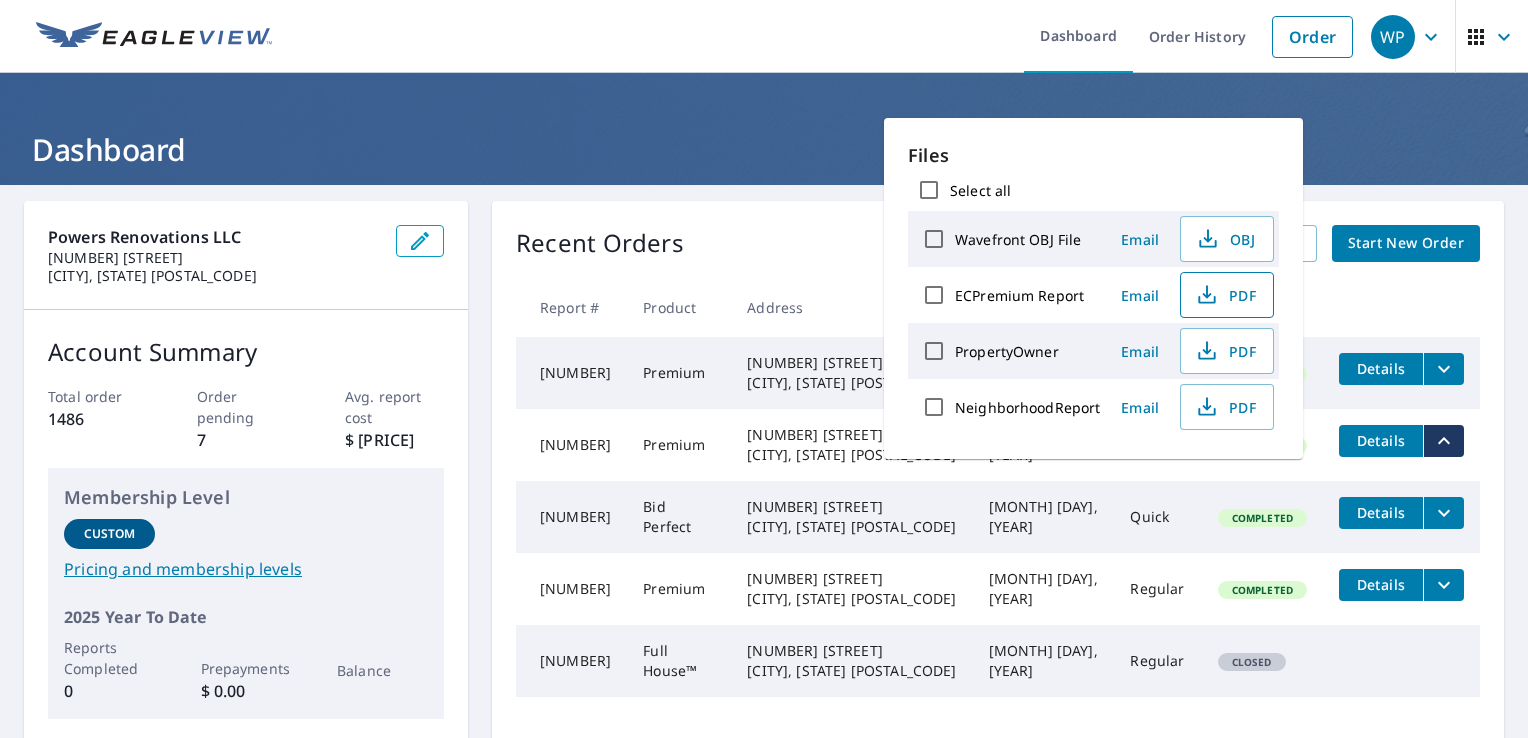 click on "PDF" at bounding box center (1225, 295) 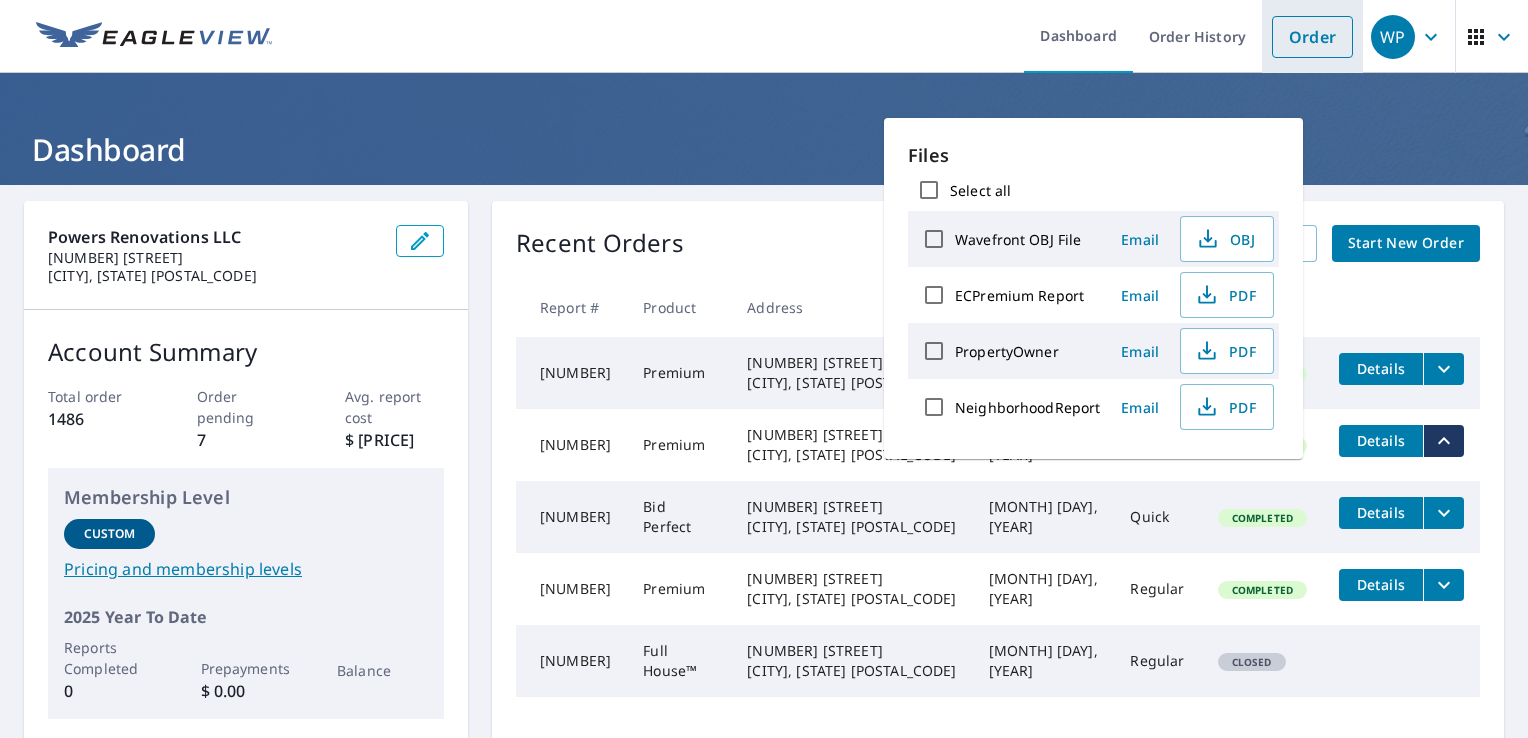 click on "Order" at bounding box center (1312, 37) 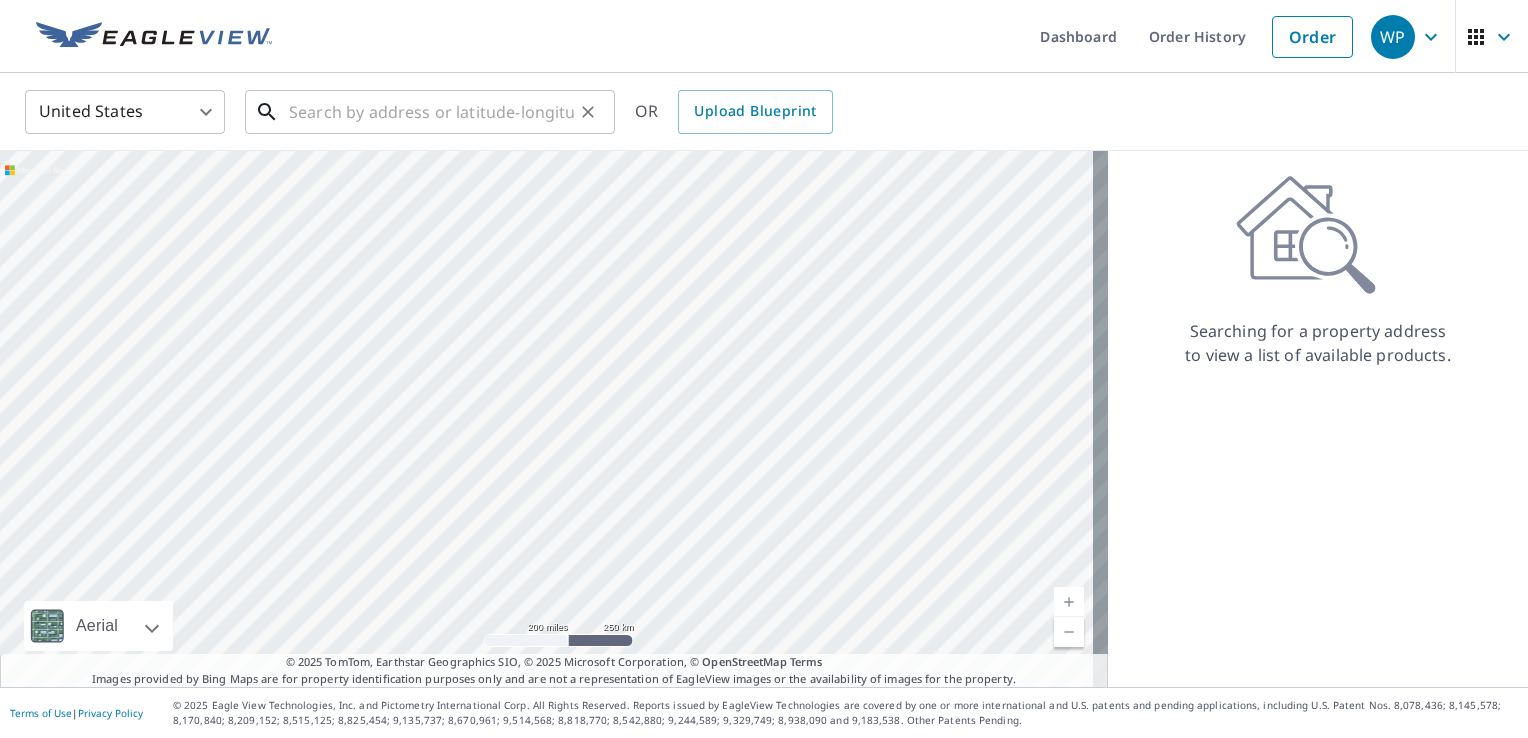click at bounding box center (431, 112) 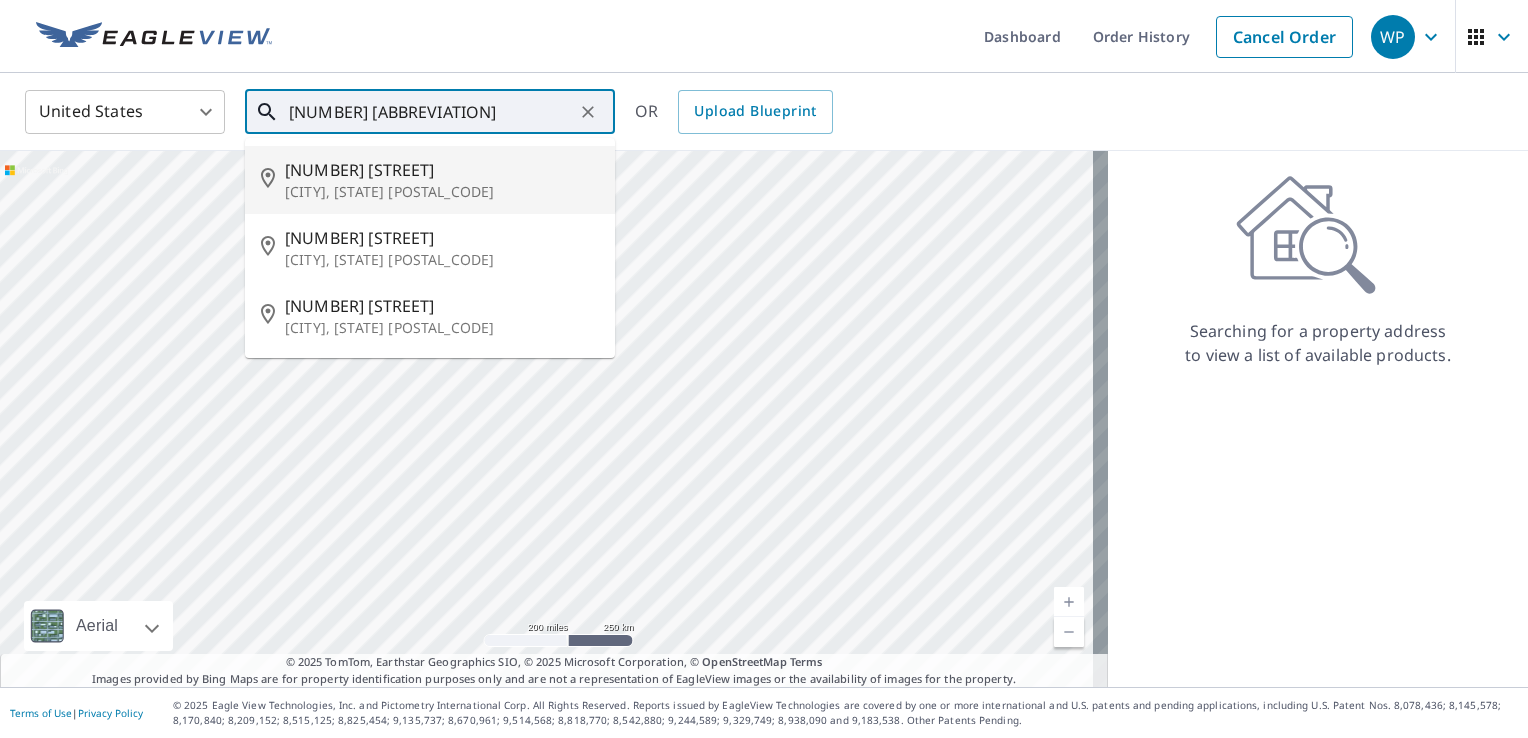 click on "[NUMBER] [STREET]" at bounding box center (442, 170) 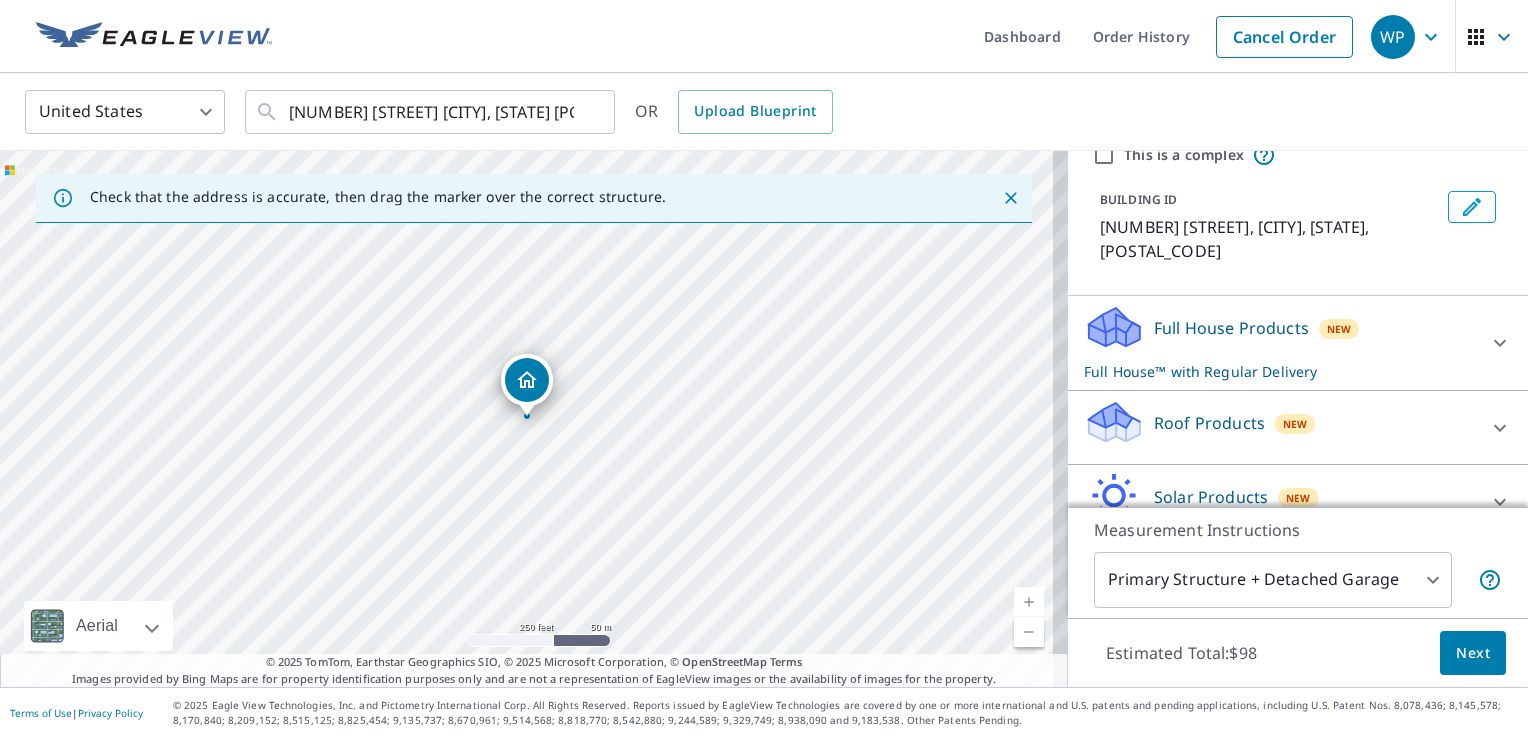 scroll, scrollTop: 87, scrollLeft: 0, axis: vertical 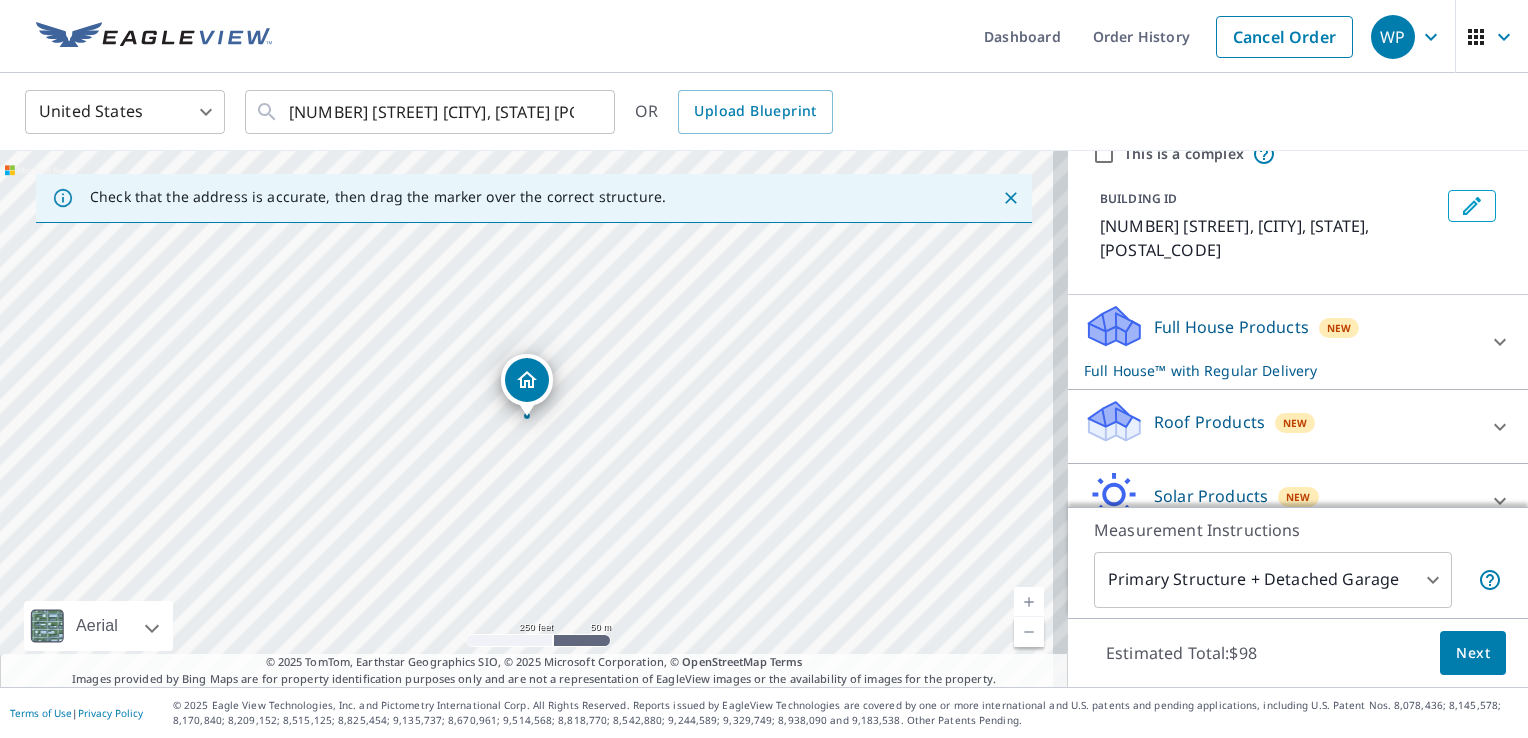 click on "Roof Products New Premium $27.5 - $81.25 Standard $32.75 QuickSquares™ $18 Gutter $13.75 Bid Perfect™ $18" at bounding box center (1298, 427) 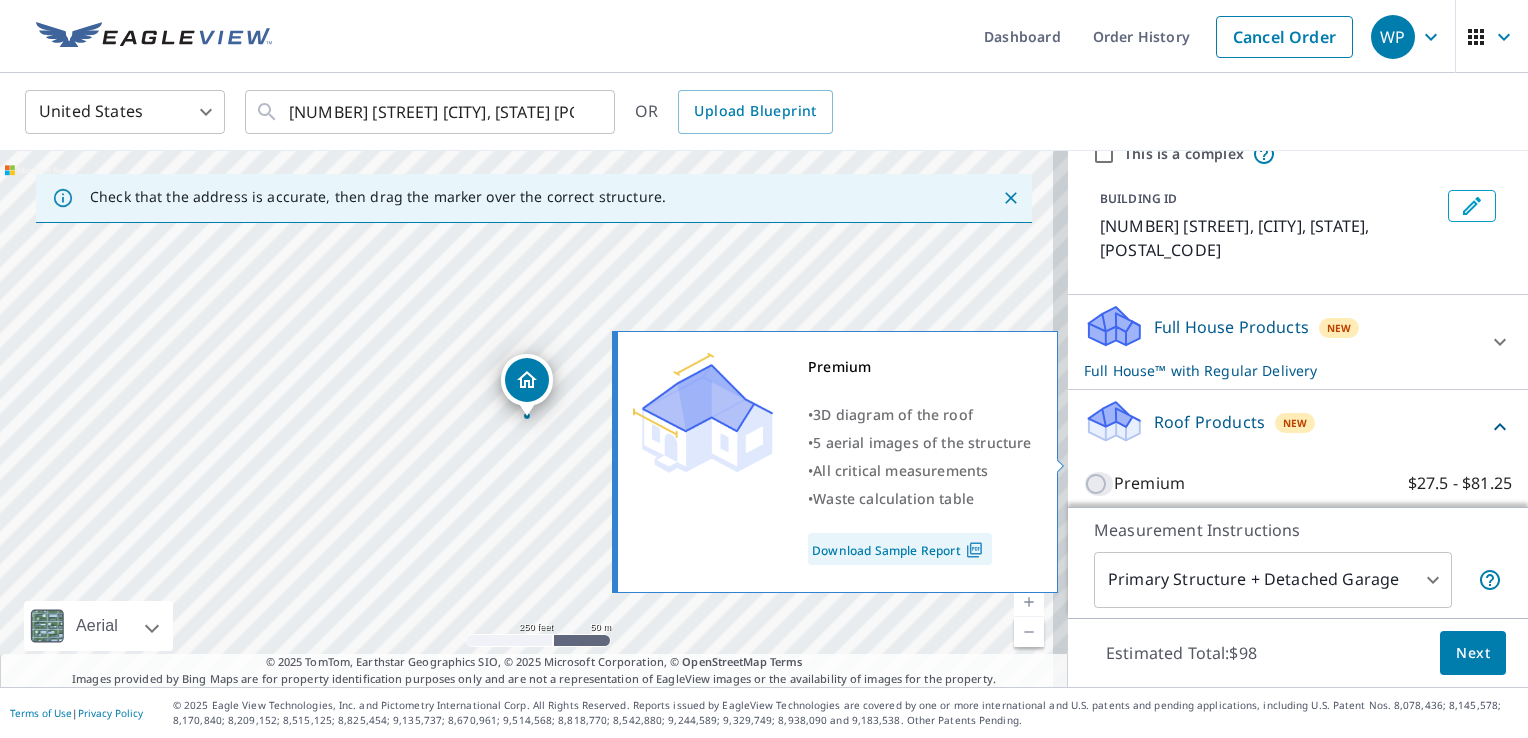 click on "Premium $27.5 - $81.25" at bounding box center [1099, 484] 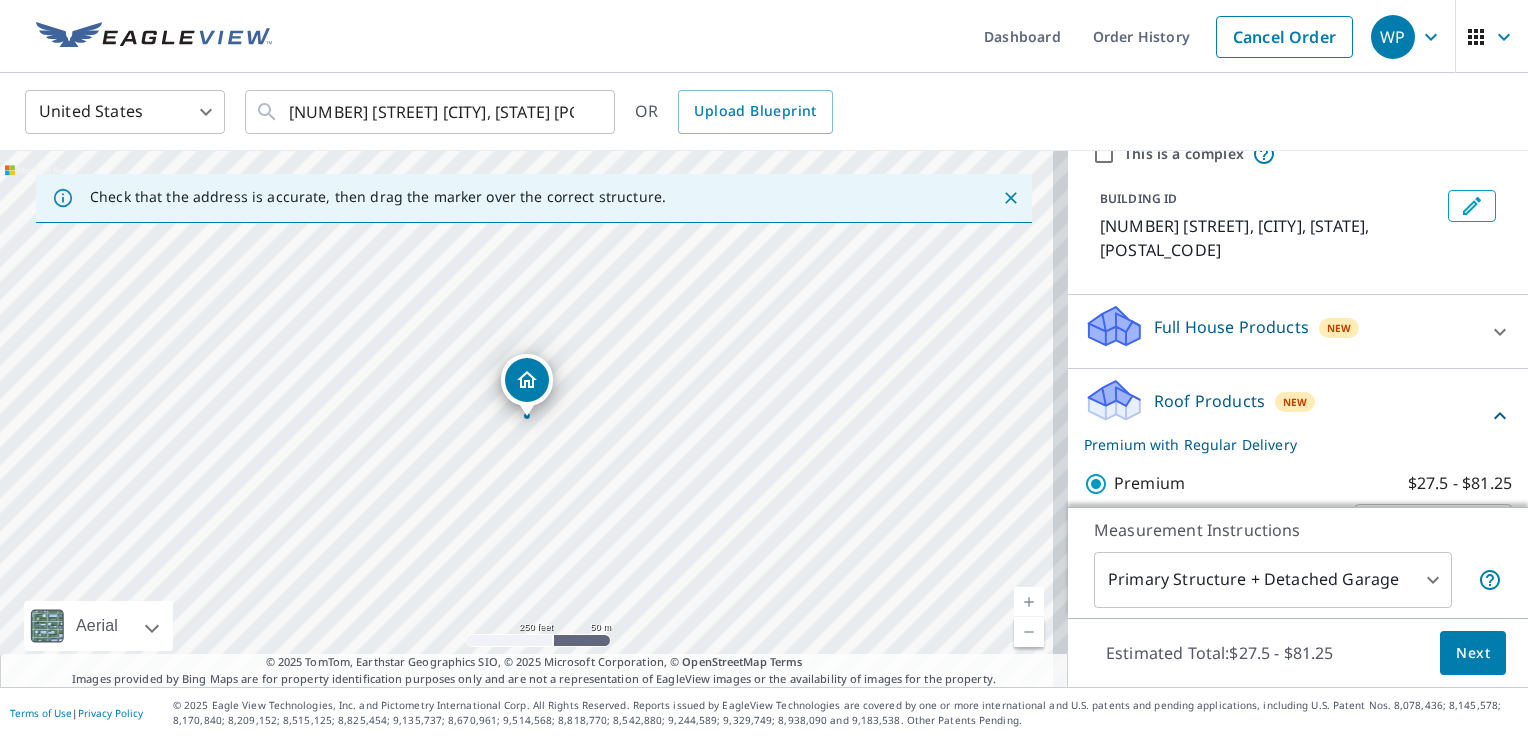 click on "Next" at bounding box center [1473, 653] 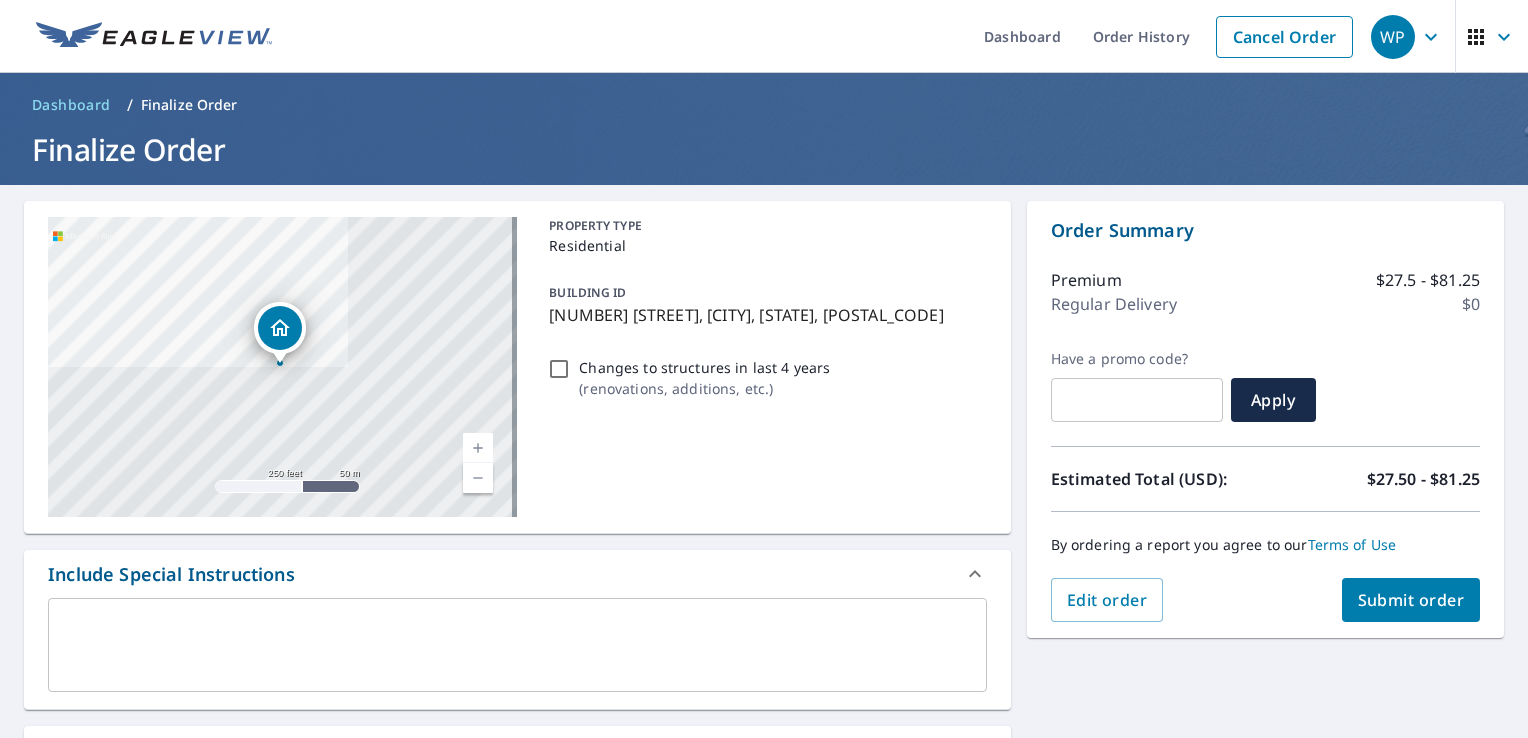 click on "Submit order" at bounding box center (1411, 600) 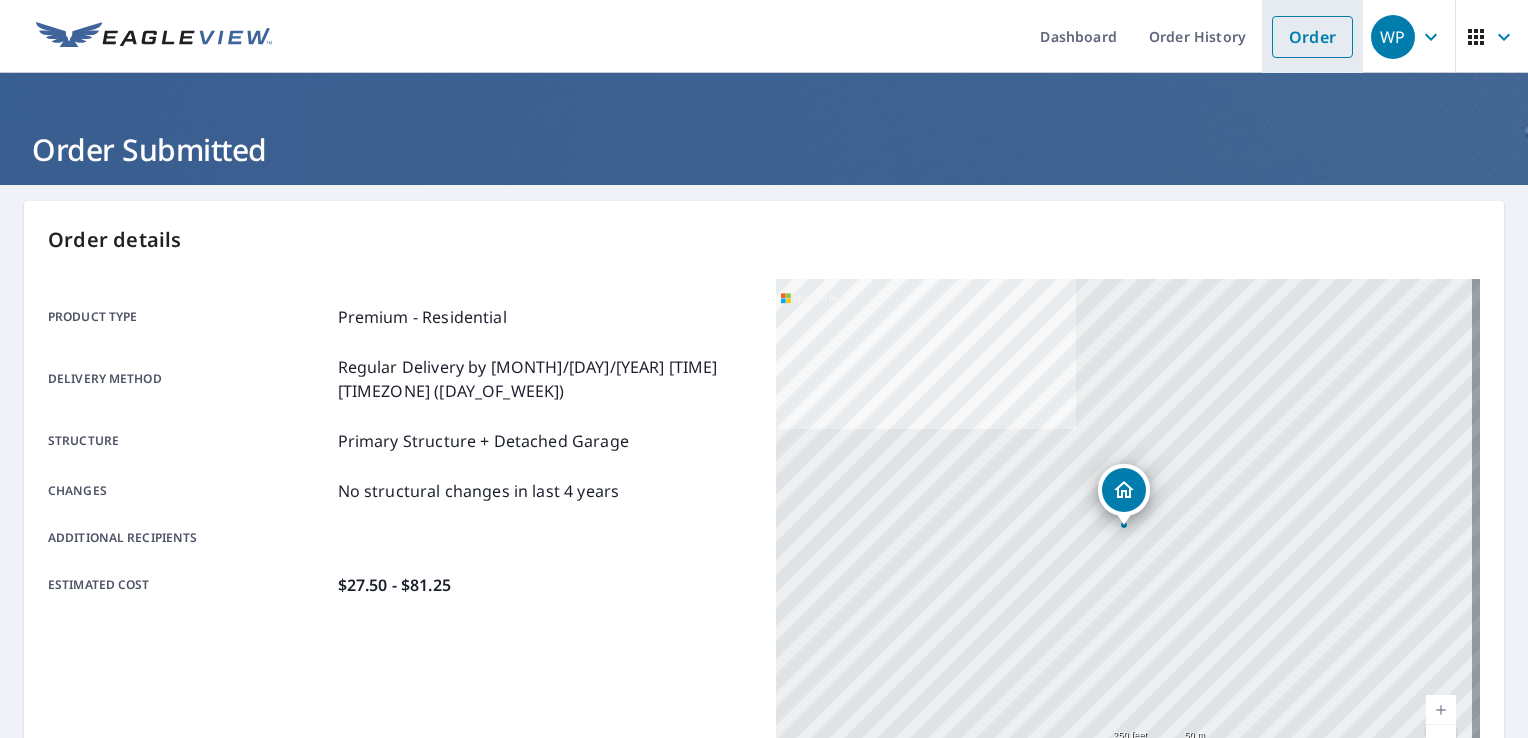 click on "Order" at bounding box center (1312, 37) 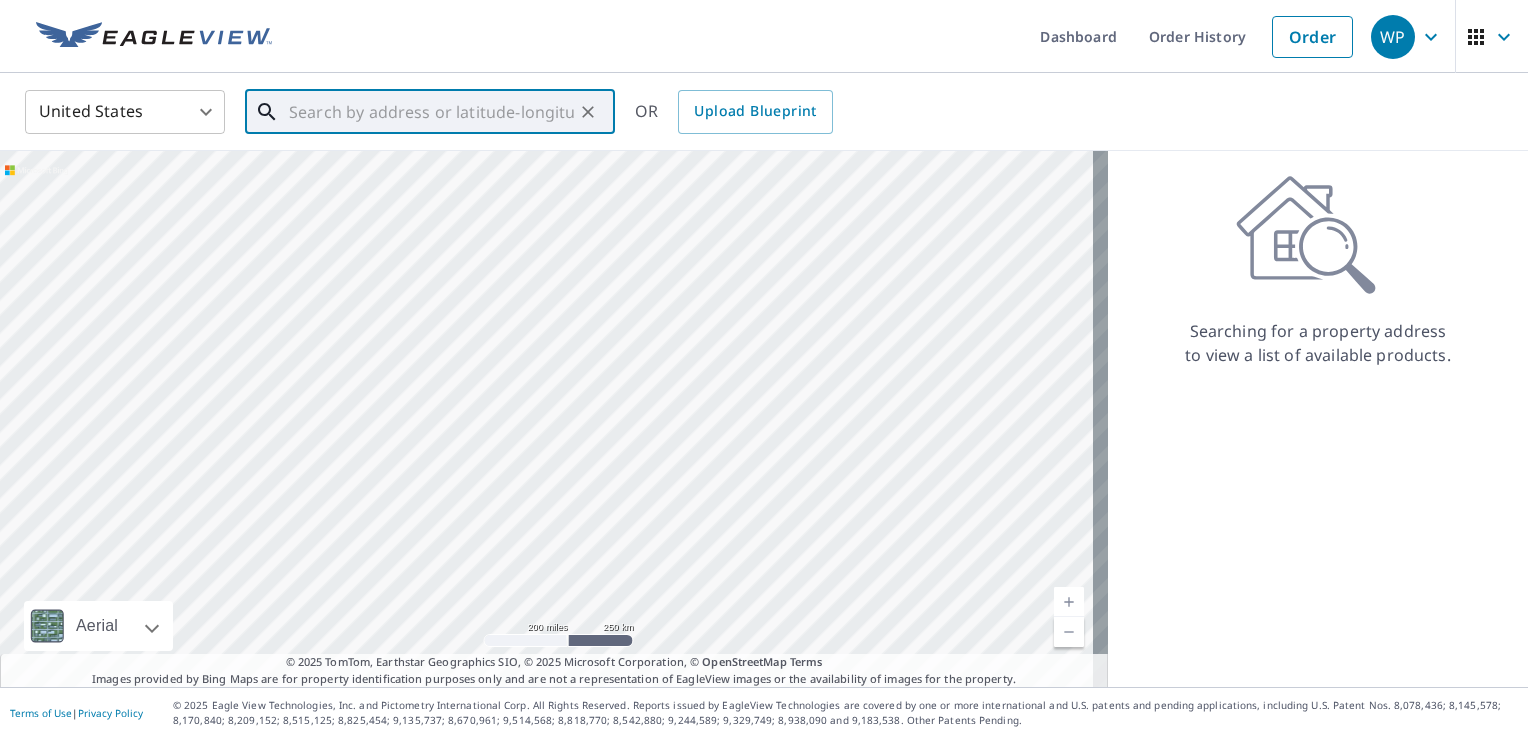 click at bounding box center (431, 112) 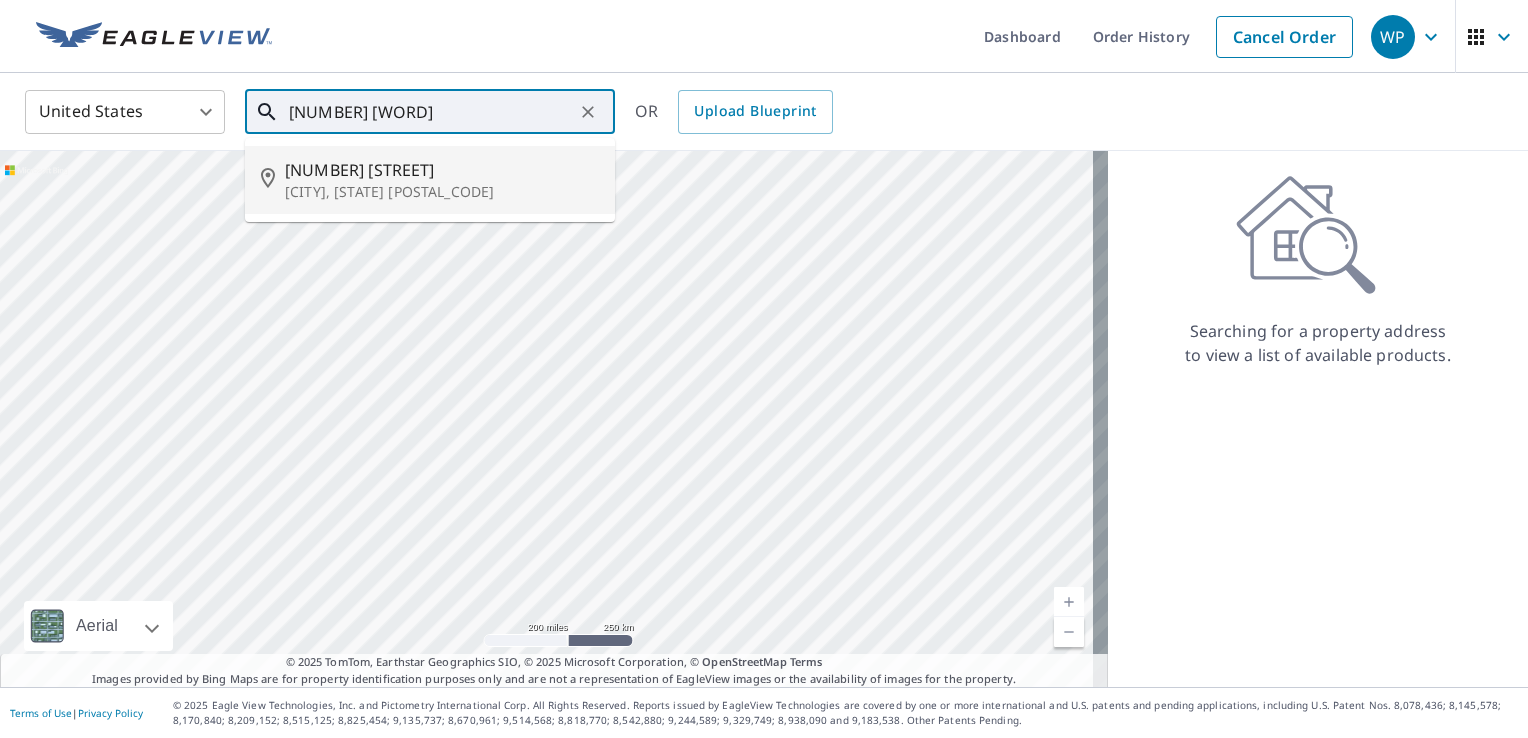 click on "[NUMBER] [STREET]" at bounding box center [442, 170] 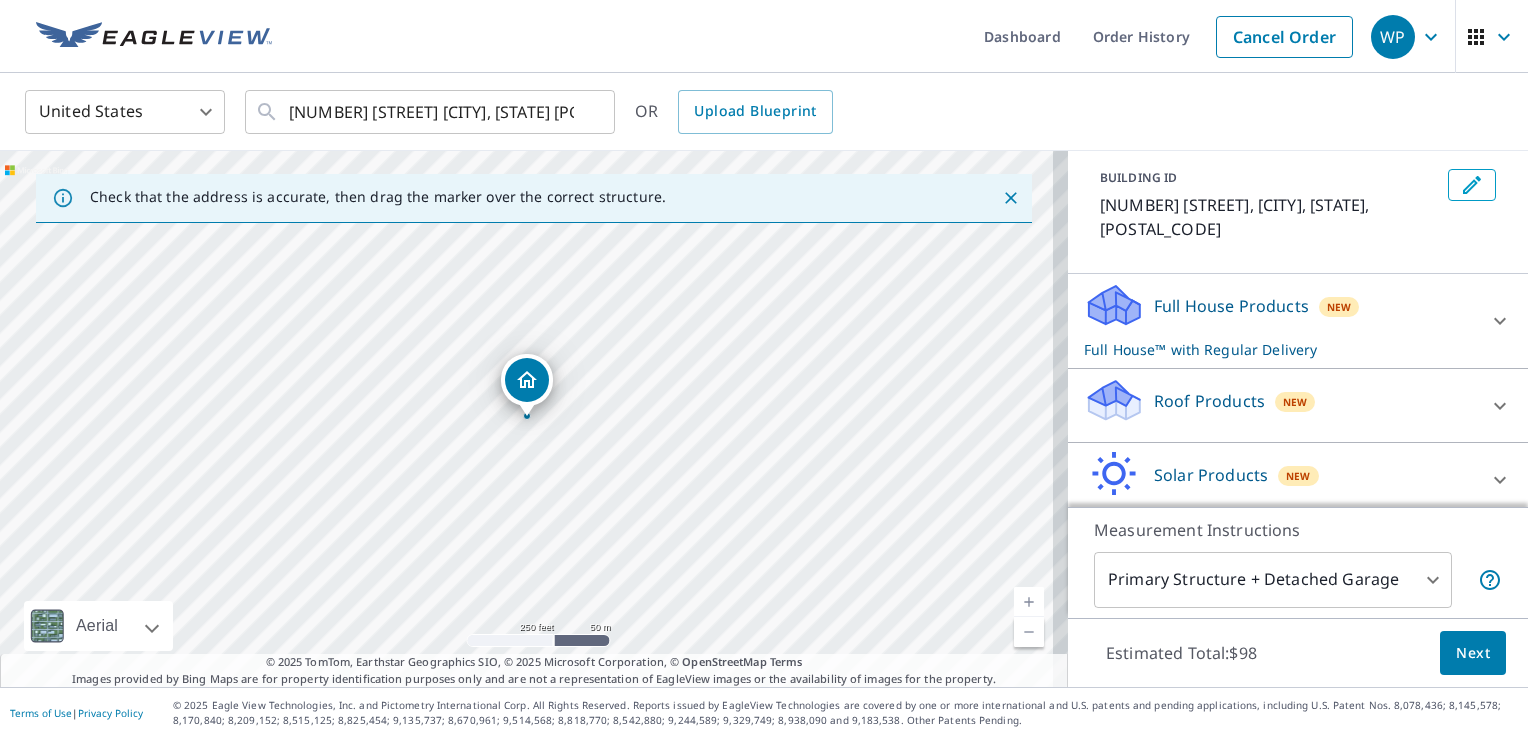 scroll, scrollTop: 110, scrollLeft: 0, axis: vertical 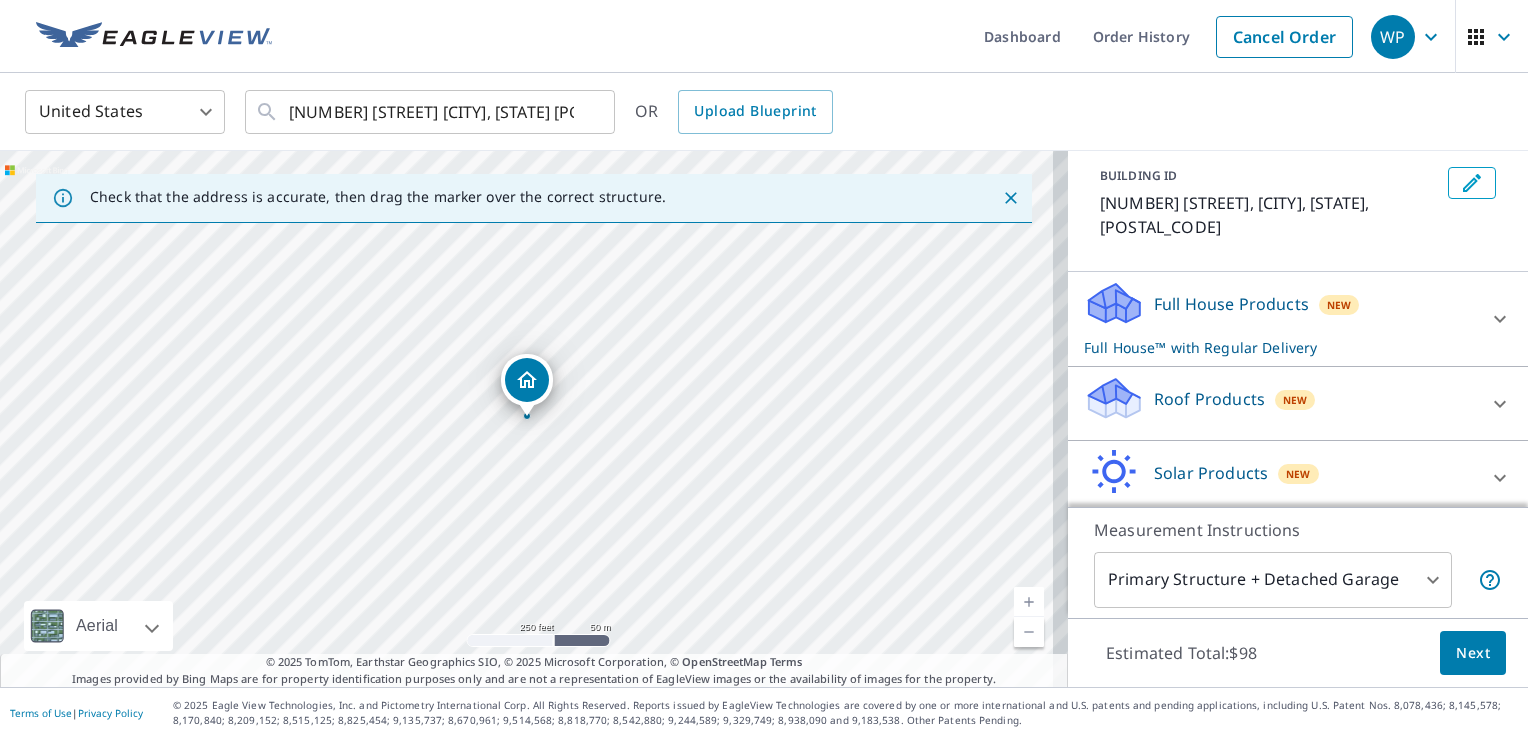 click on "Roof Products" at bounding box center [1231, 304] 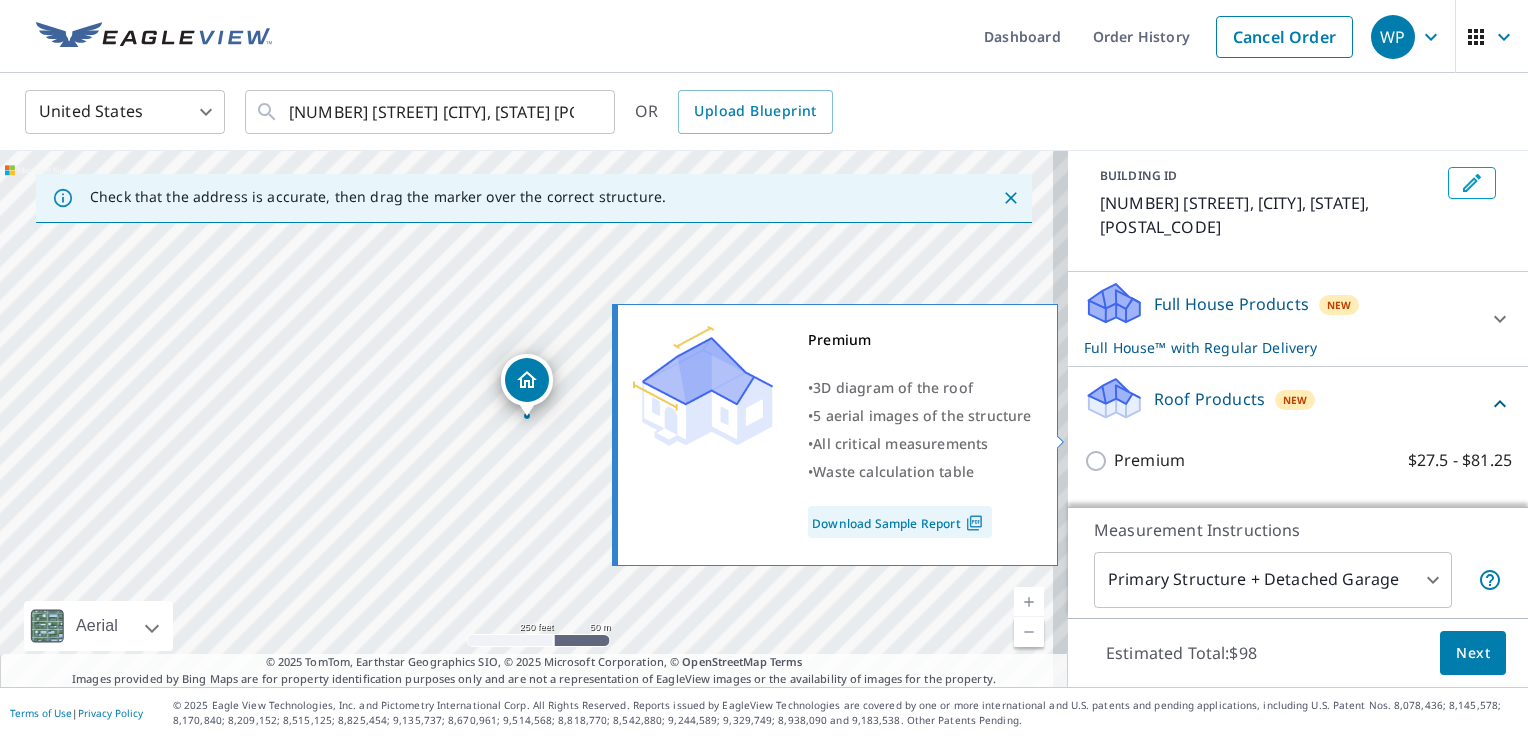 click on "Premium $27.5 - $81.25" at bounding box center [1099, 461] 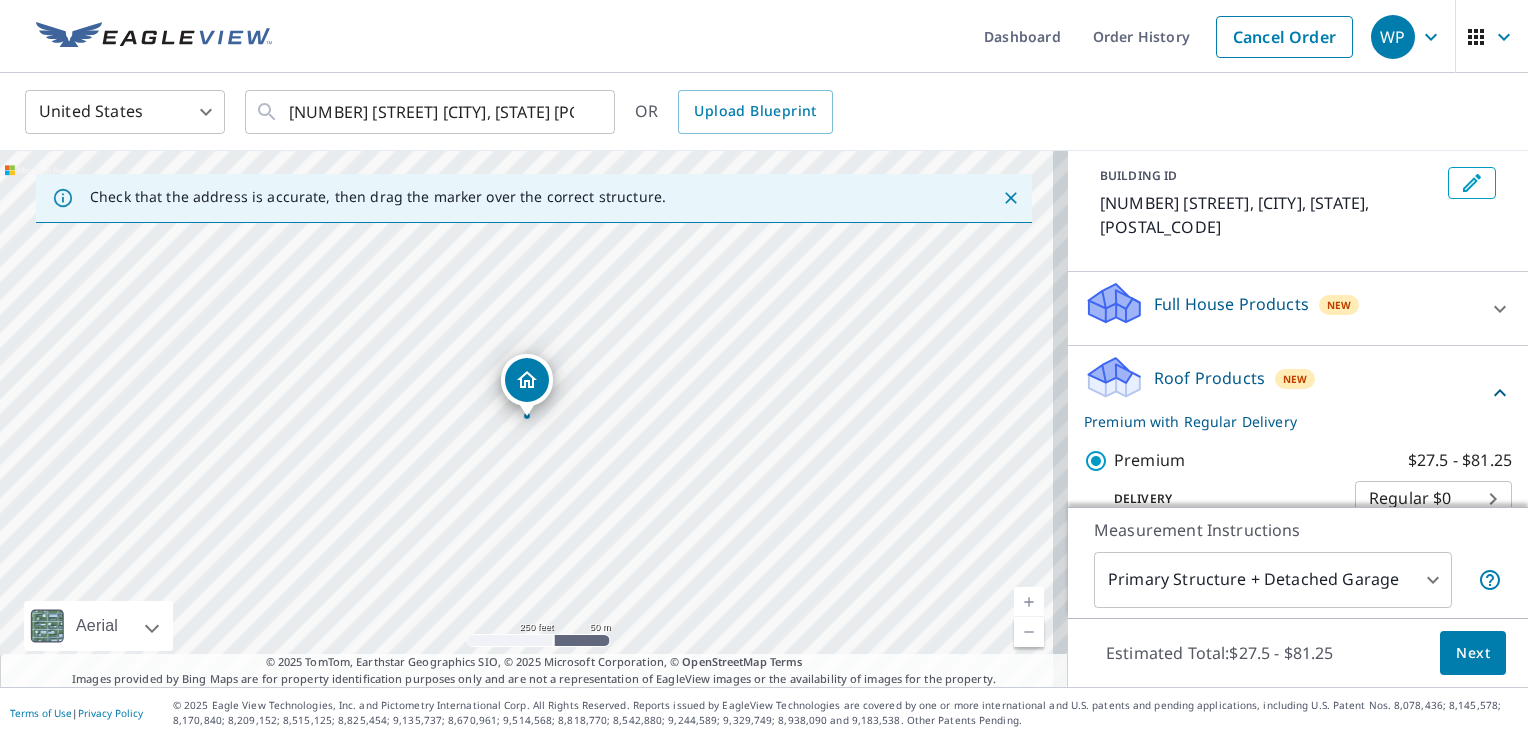 click on "Next" at bounding box center (1473, 653) 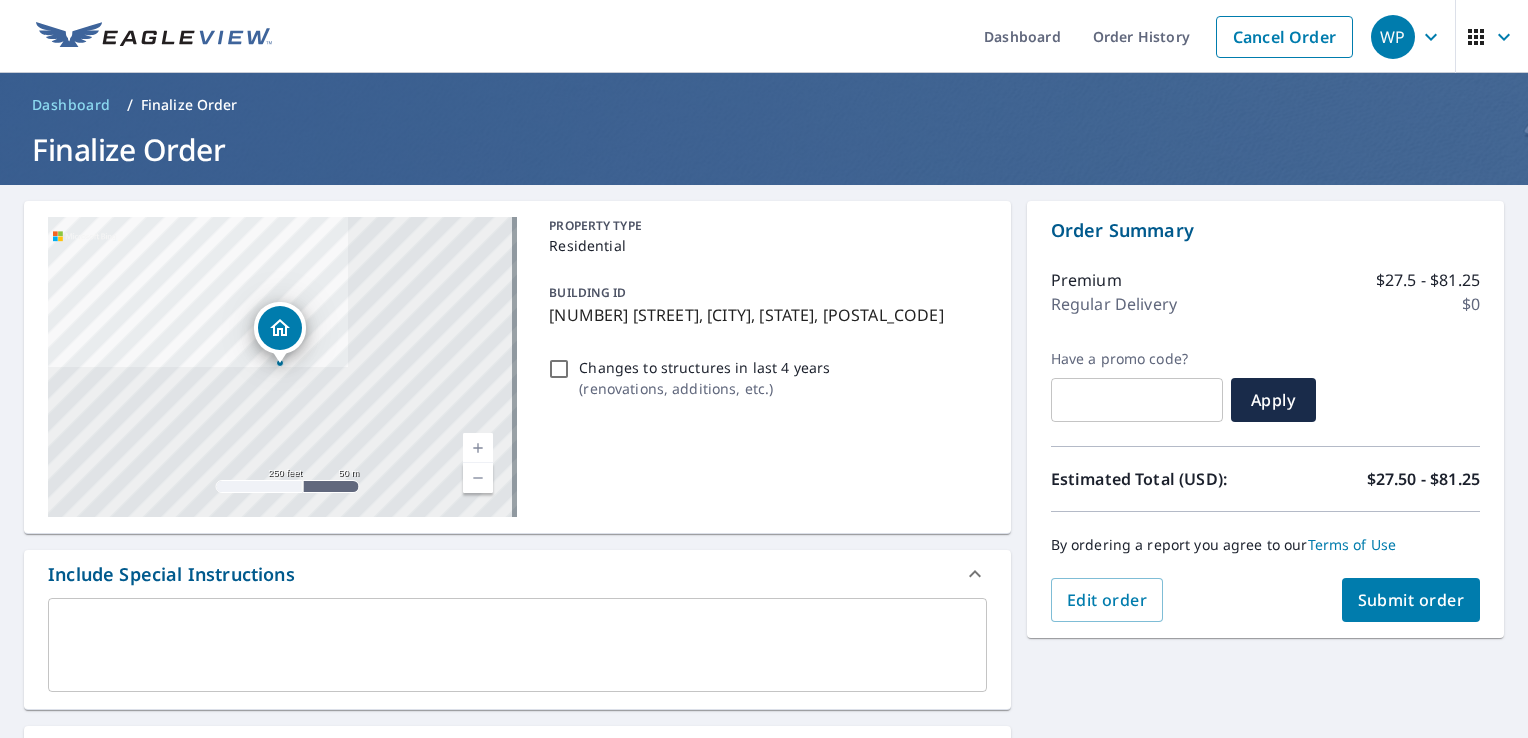 click on "Submit order" at bounding box center [1411, 600] 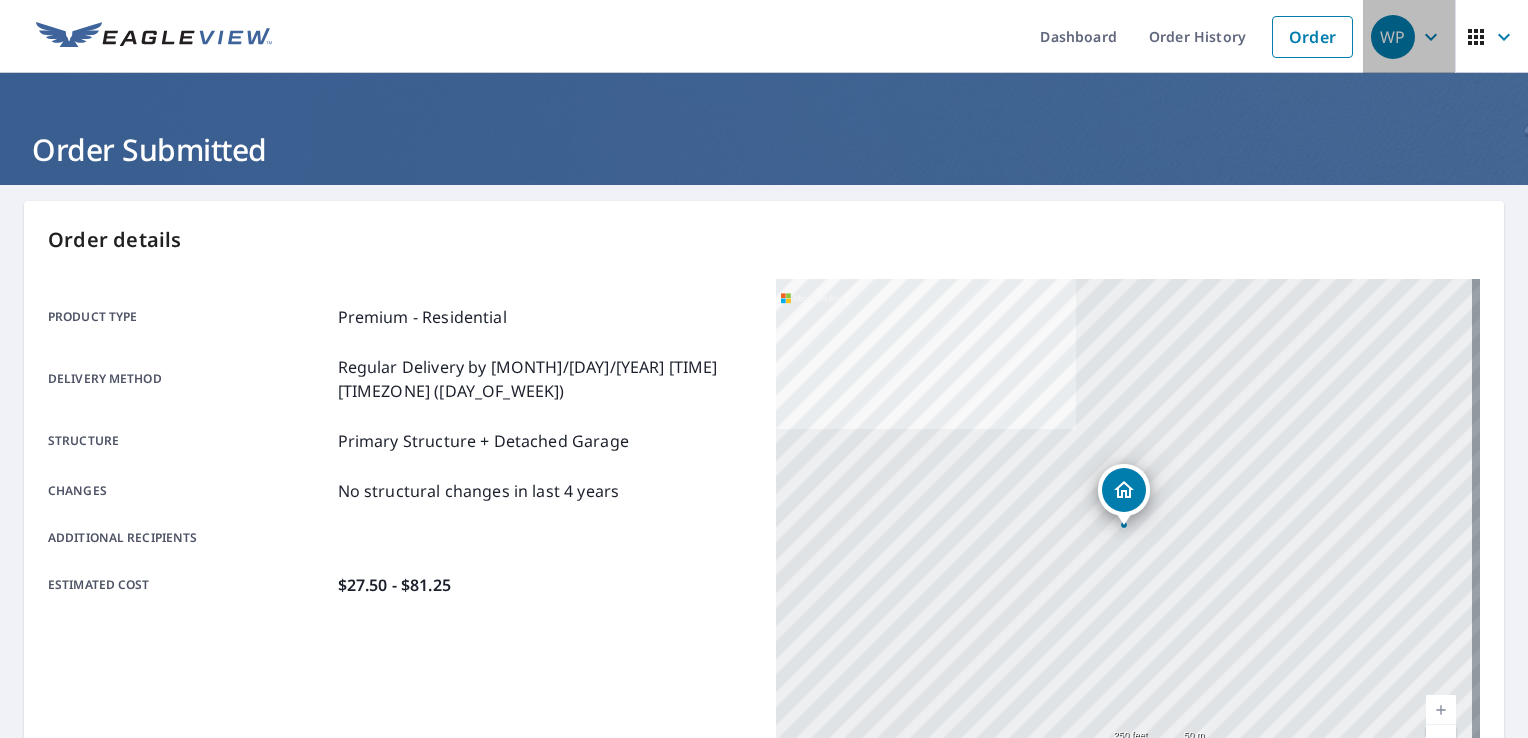 click on "WP" at bounding box center (1393, 37) 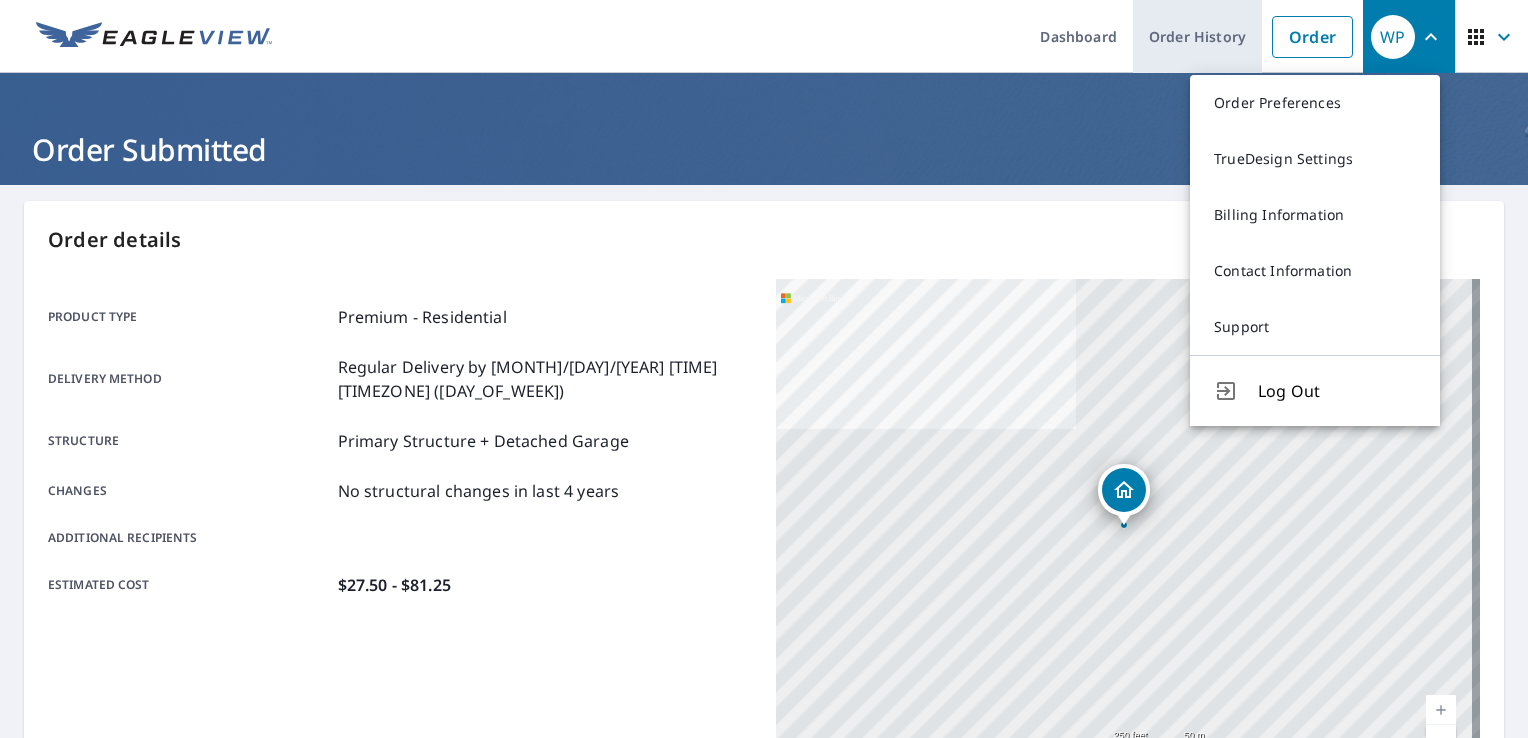 click on "Order History" at bounding box center [1197, 36] 